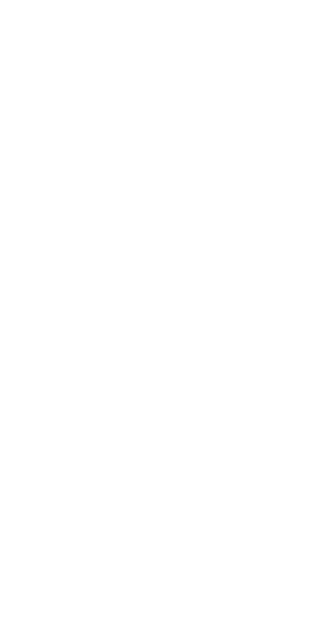 scroll, scrollTop: 0, scrollLeft: 0, axis: both 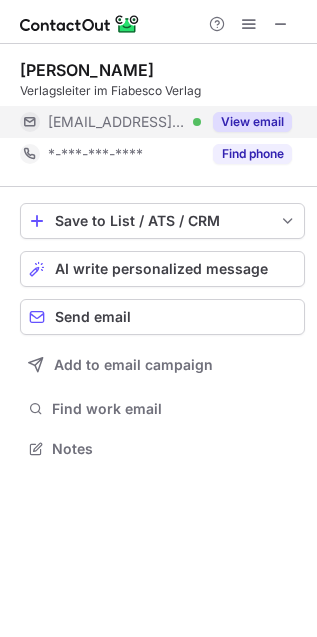 click on "View email" at bounding box center [252, 122] 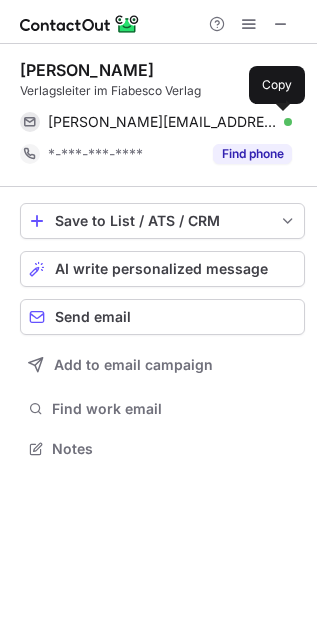 click at bounding box center [282, 122] 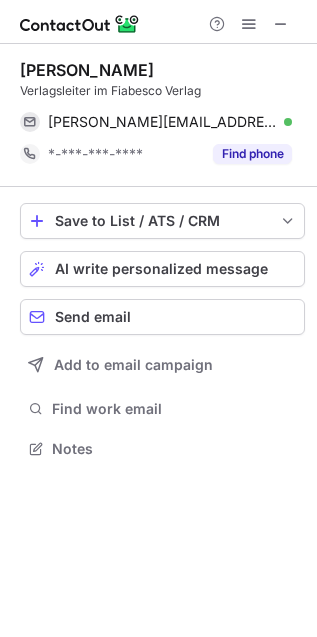 type 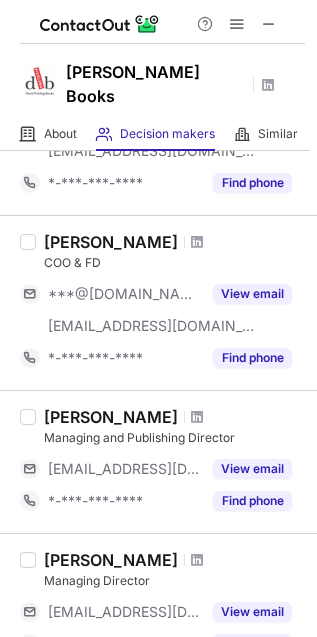 scroll, scrollTop: 555, scrollLeft: 0, axis: vertical 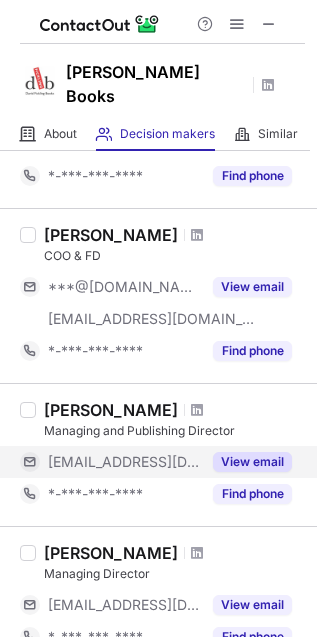 click on "View email" at bounding box center [252, 462] 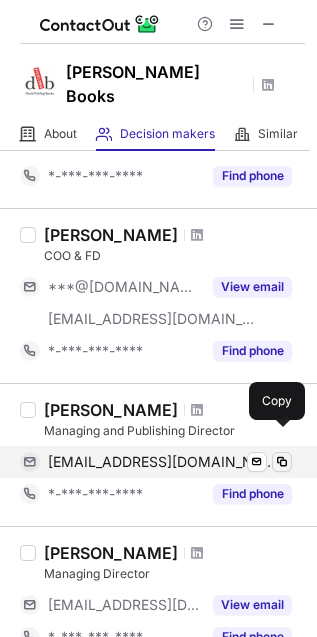 click at bounding box center (282, 462) 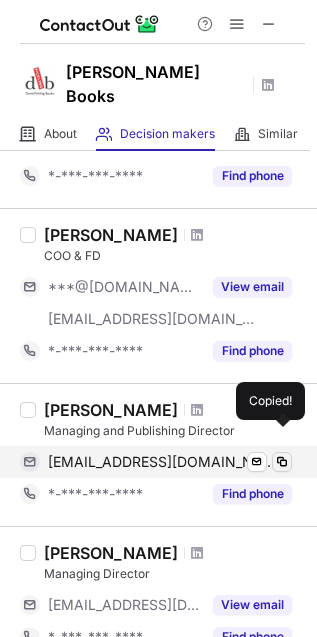 type 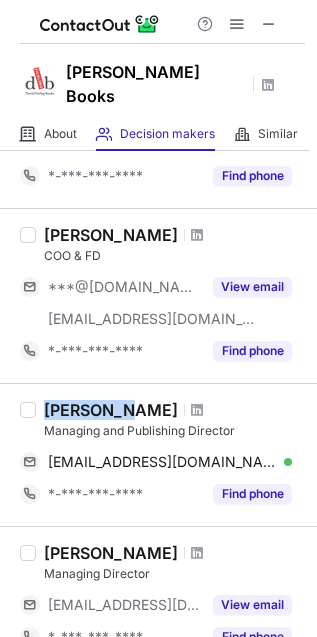 drag, startPoint x: 42, startPoint y: 385, endPoint x: 114, endPoint y: 381, distance: 72.11102 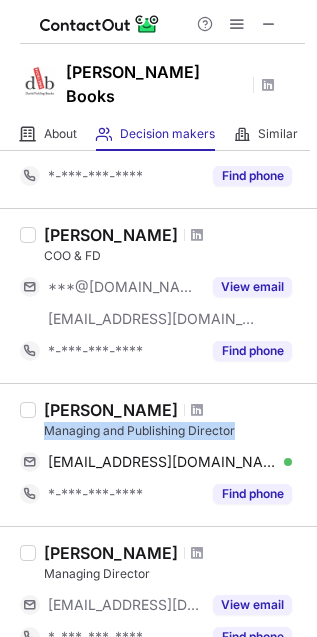 drag, startPoint x: 49, startPoint y: 408, endPoint x: 246, endPoint y: 410, distance: 197.01015 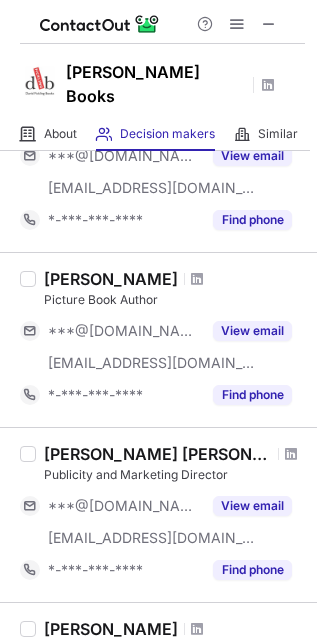 scroll, scrollTop: 160, scrollLeft: 0, axis: vertical 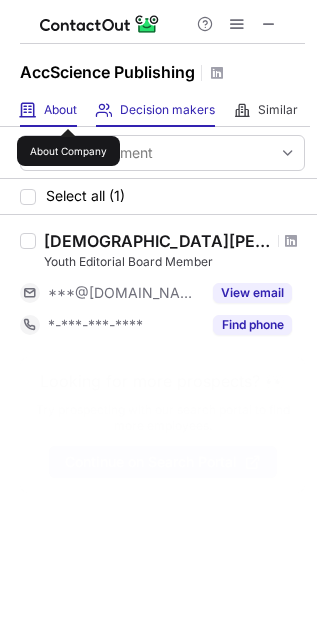 click on "About" at bounding box center (60, 110) 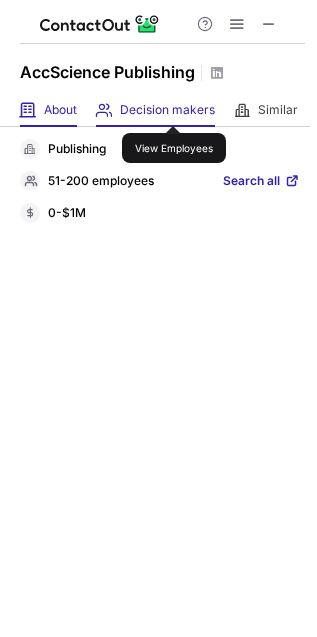 click on "Decision makers" at bounding box center (167, 110) 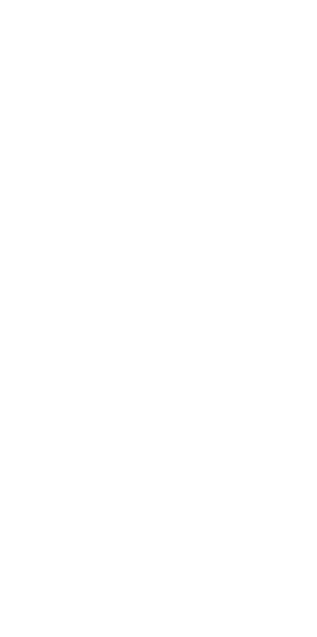 scroll, scrollTop: 0, scrollLeft: 0, axis: both 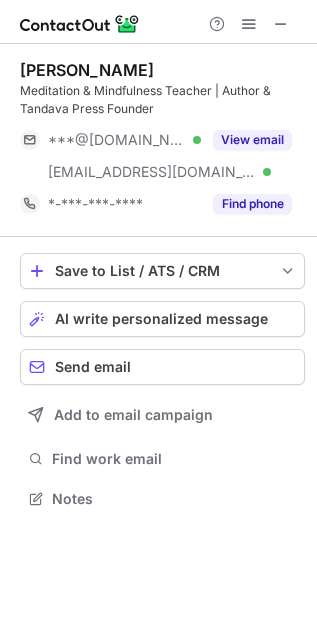 click at bounding box center (281, 24) 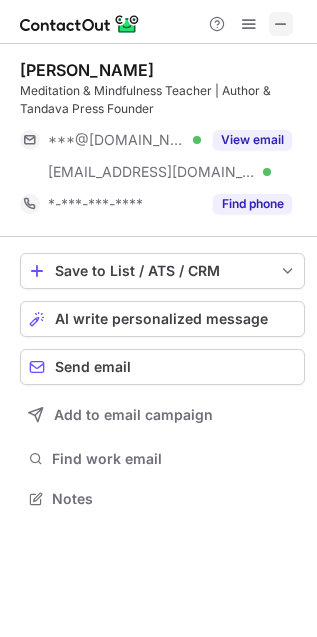 click at bounding box center (281, 24) 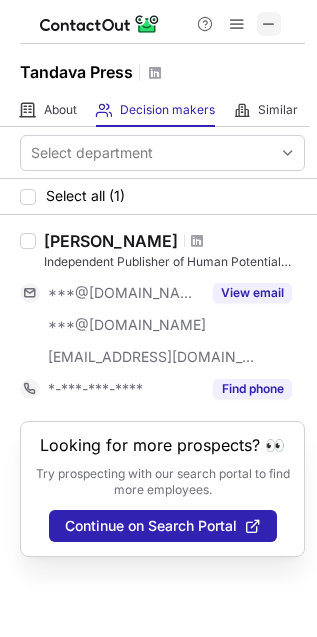click at bounding box center (269, 24) 